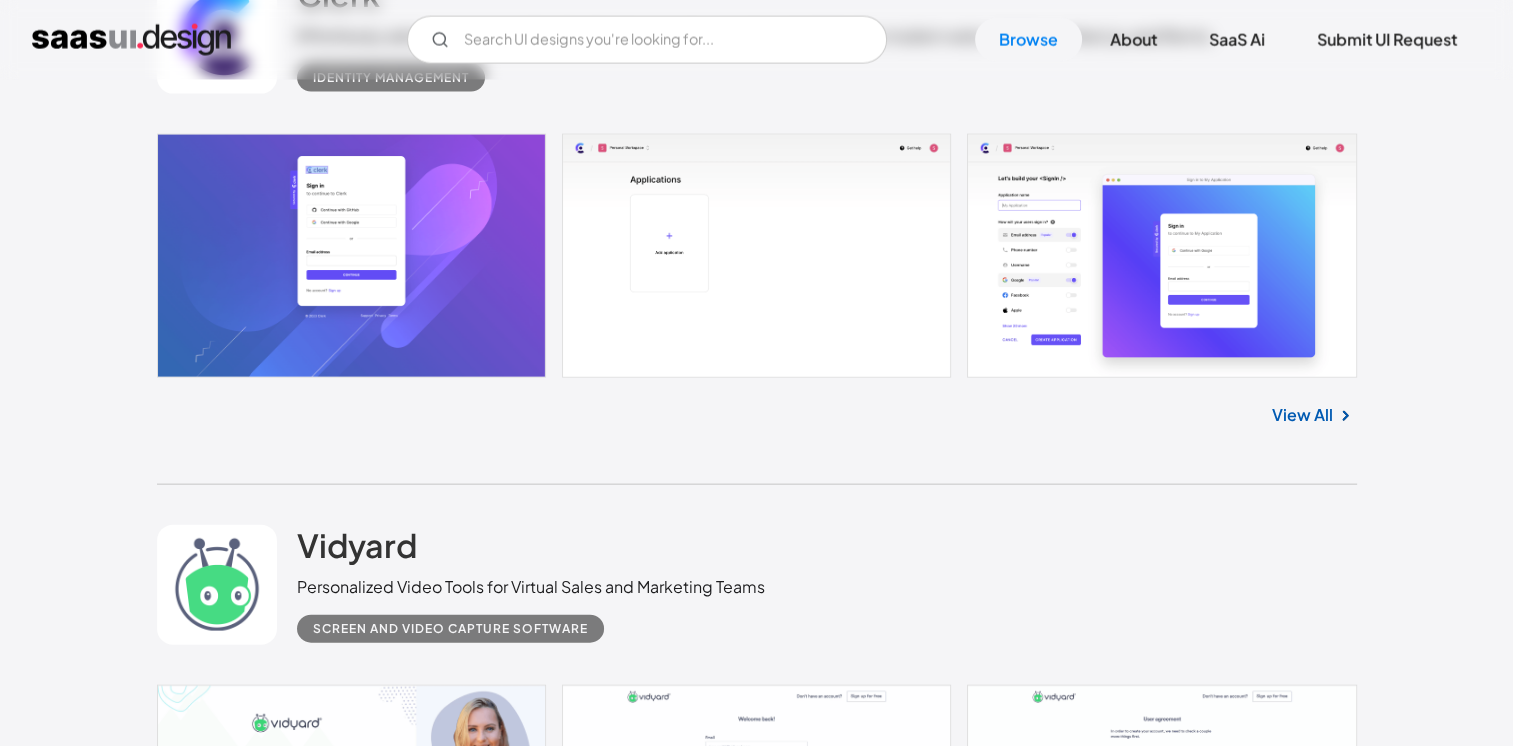 scroll, scrollTop: 4500, scrollLeft: 0, axis: vertical 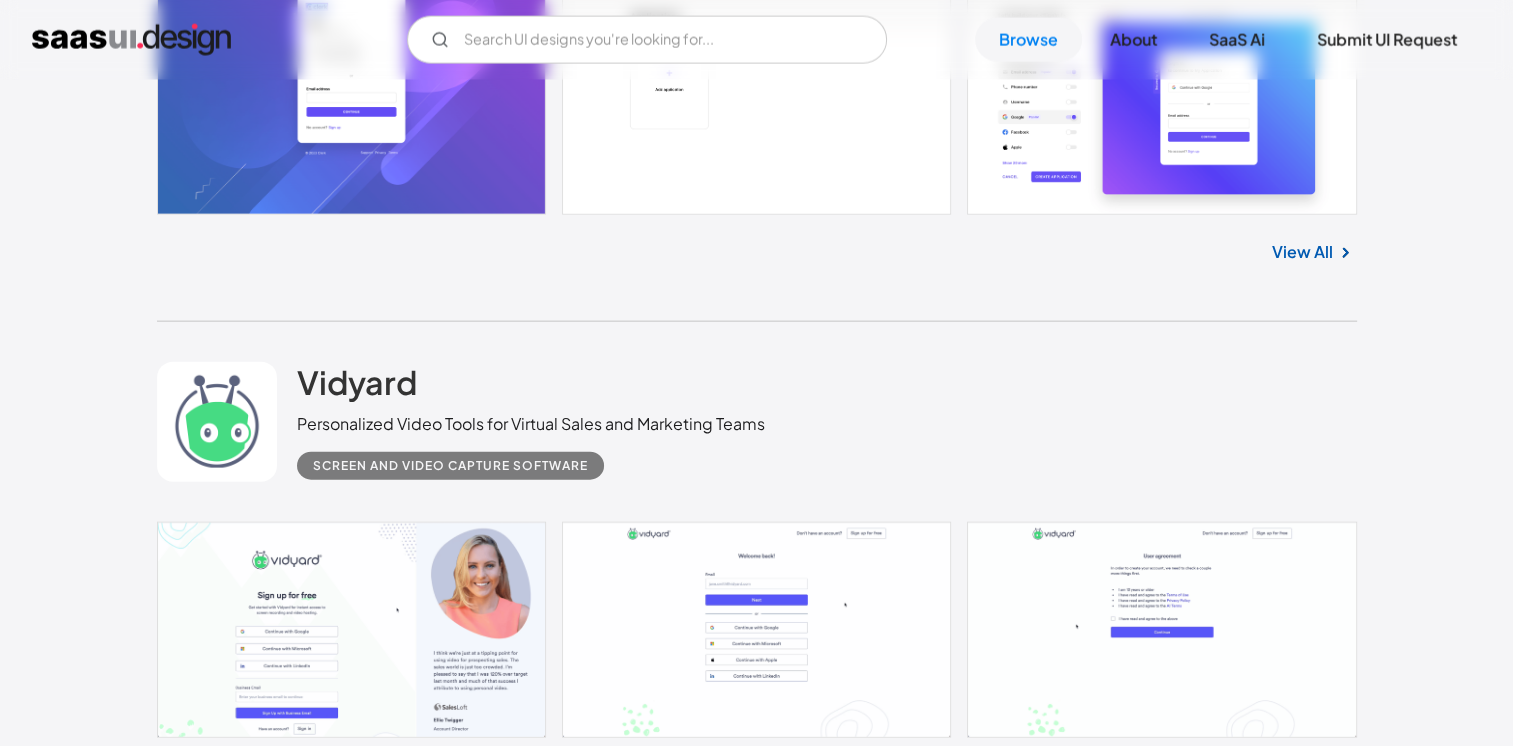 click on "Vidyard Personalized Video Tools for Virtual Sales and Marketing Teams Screen and Video Capture Software" at bounding box center [757, 422] 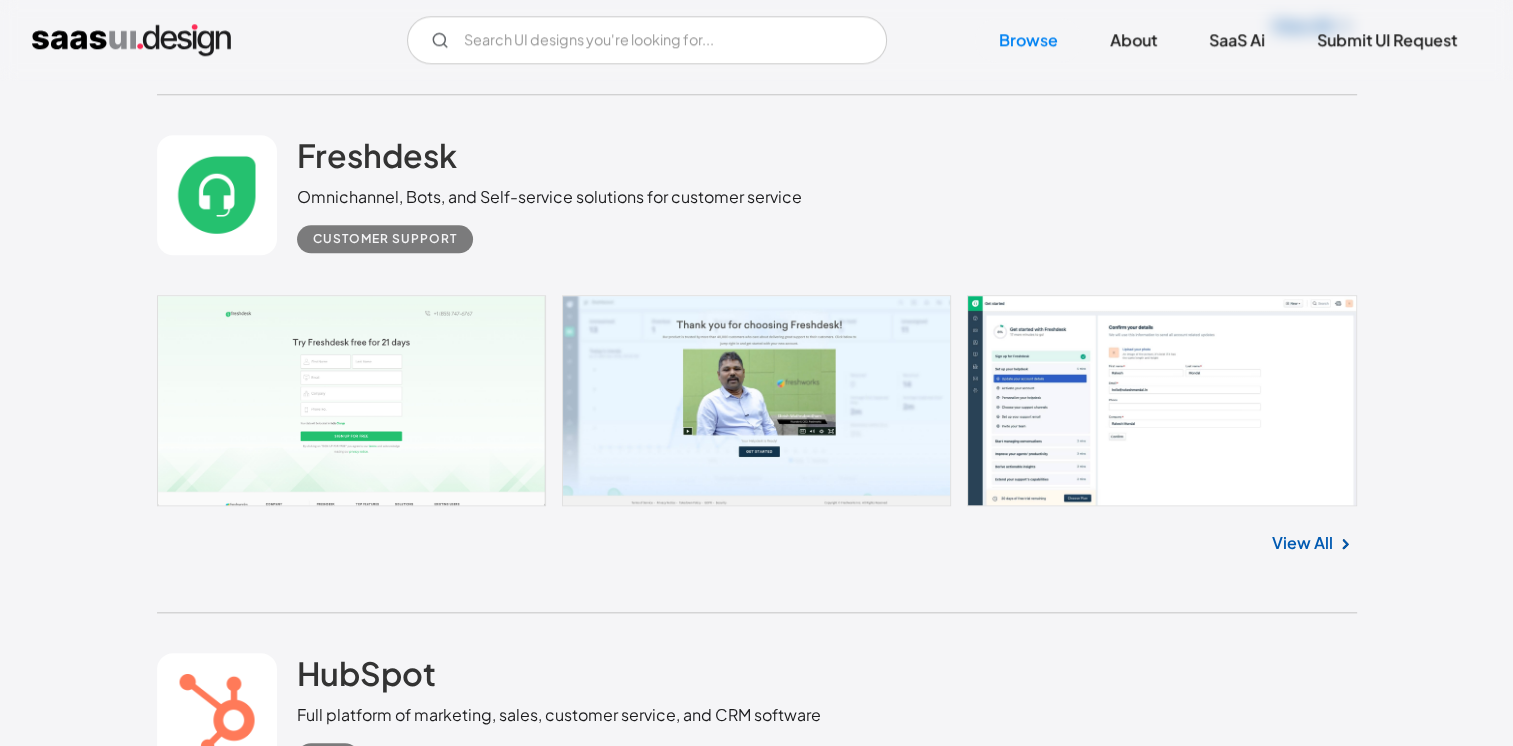 scroll, scrollTop: 9600, scrollLeft: 0, axis: vertical 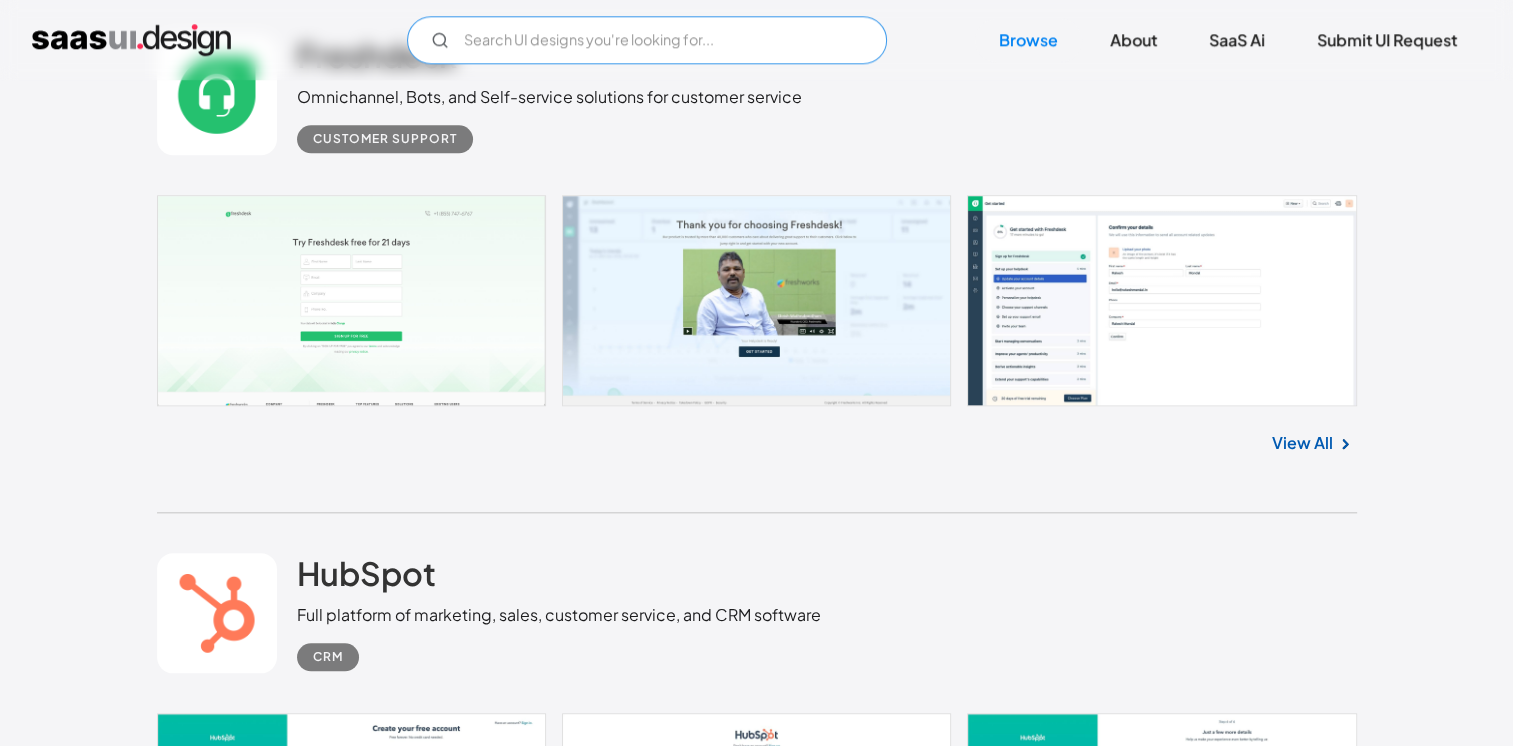 click at bounding box center [647, 40] 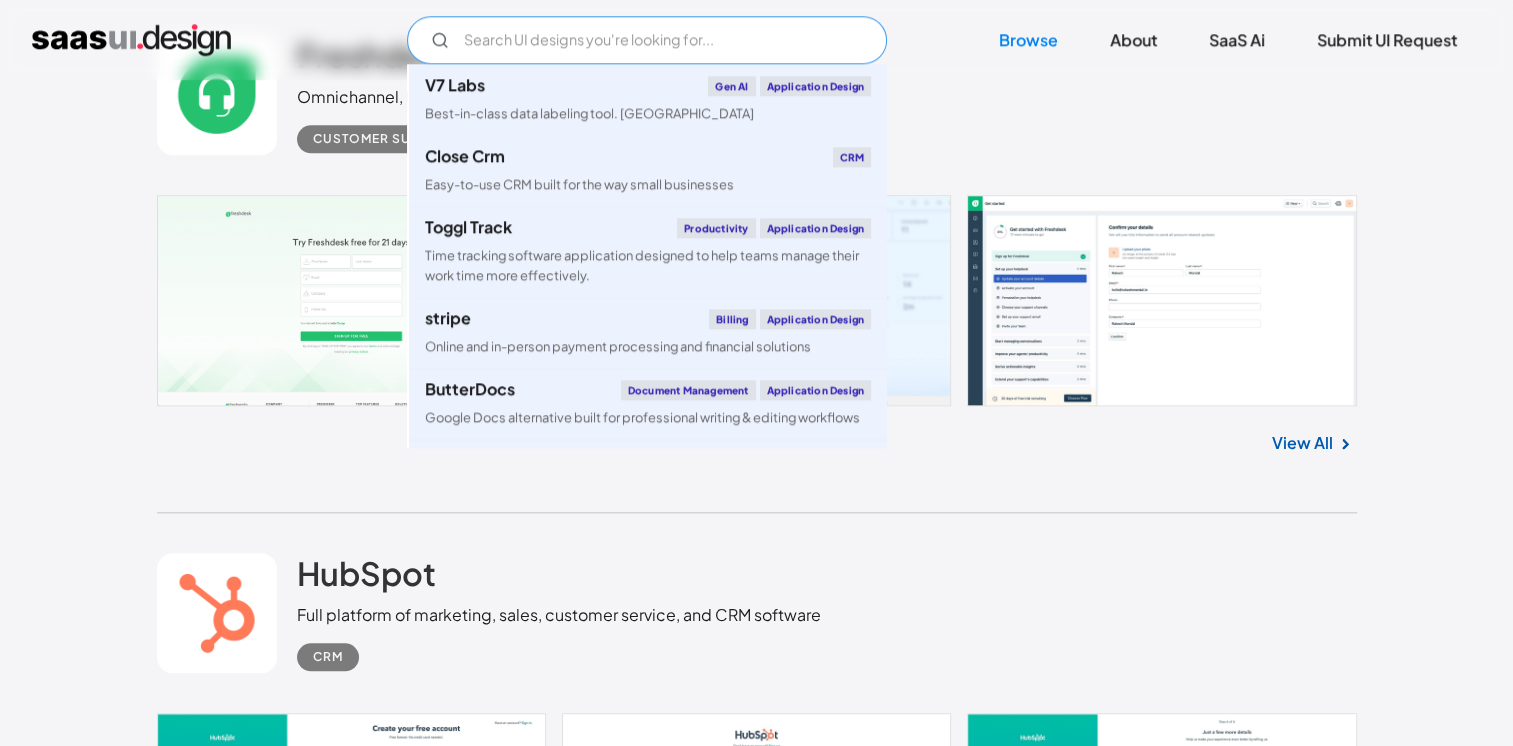 type on "n" 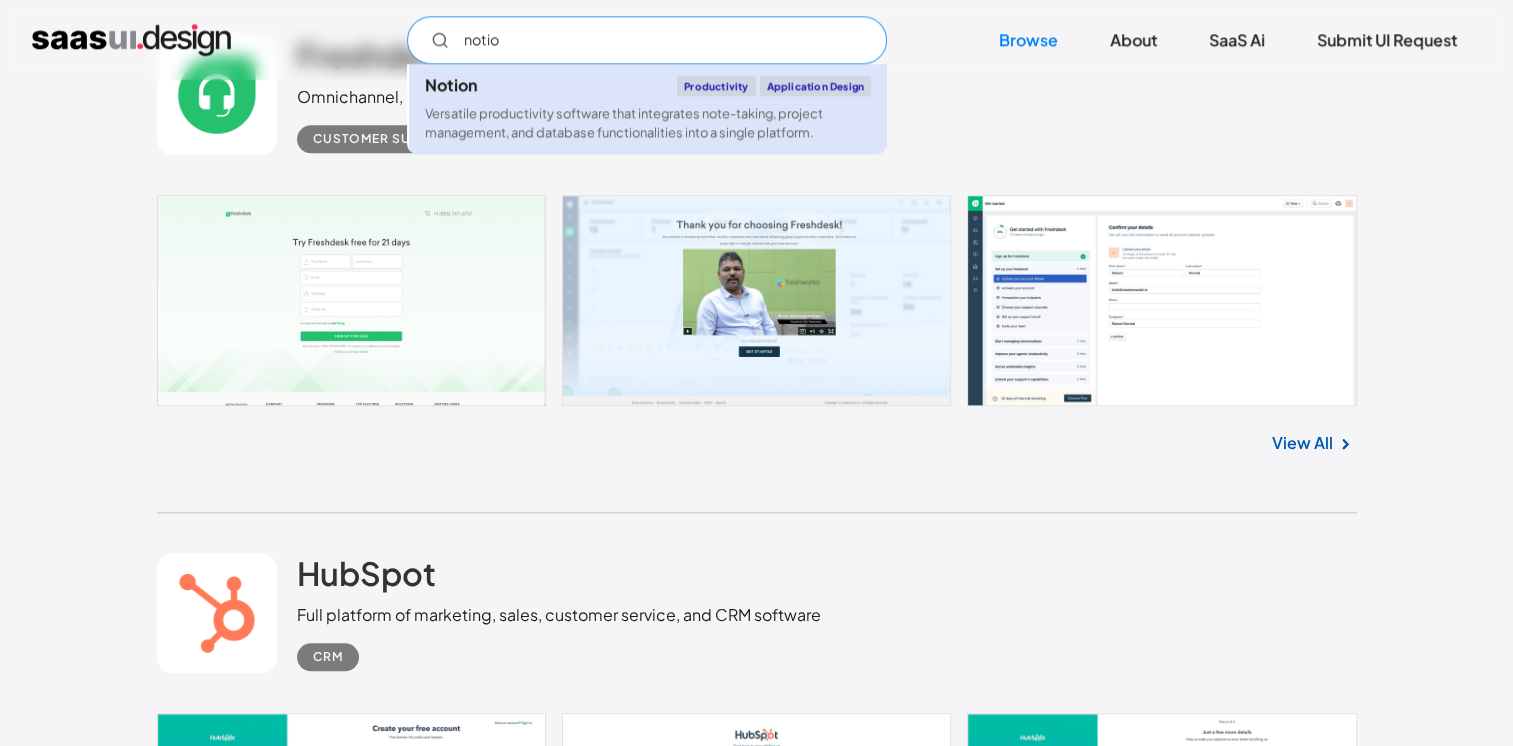 click on "Versatile productivity software that integrates note-taking, project management, and database functionalities into a single platform." at bounding box center (648, 123) 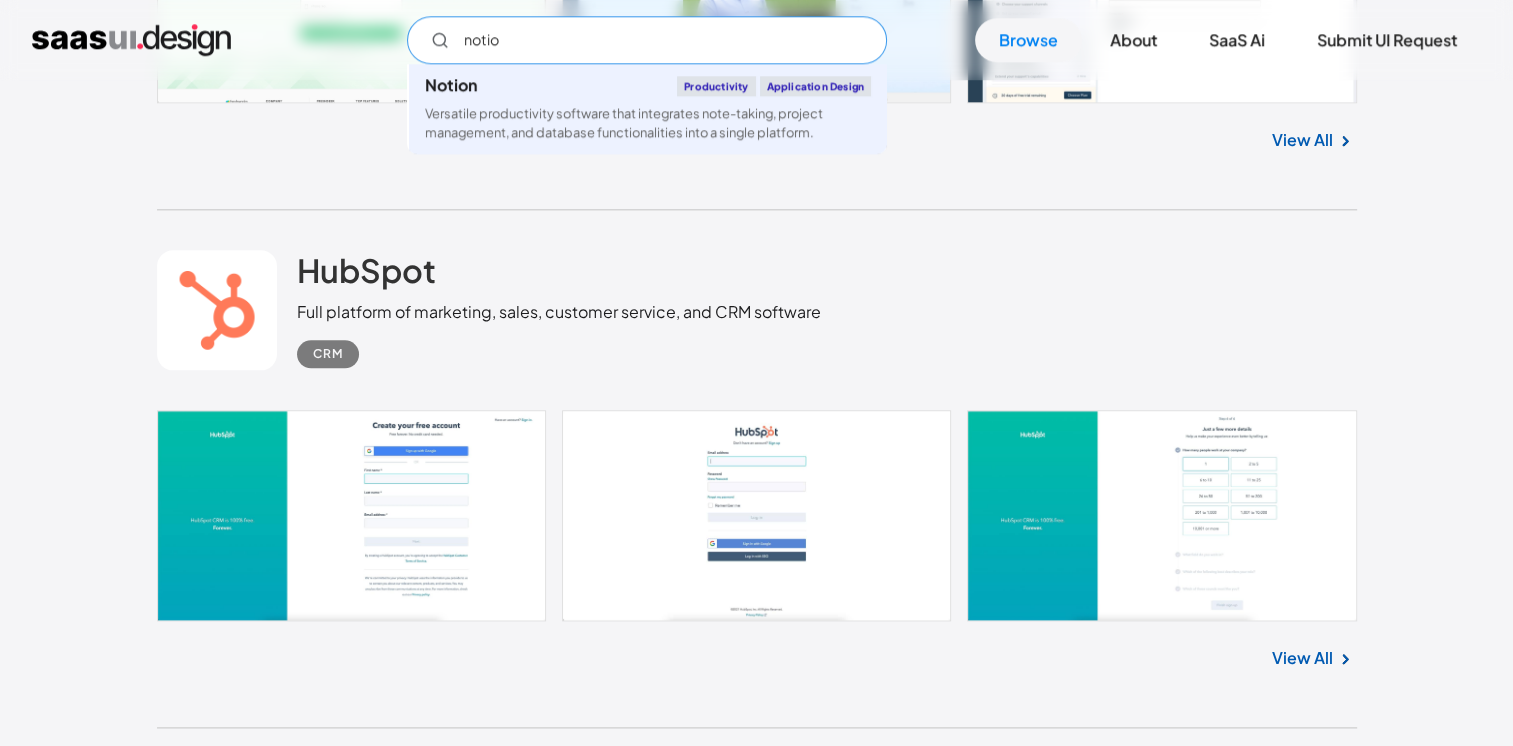 scroll, scrollTop: 9900, scrollLeft: 0, axis: vertical 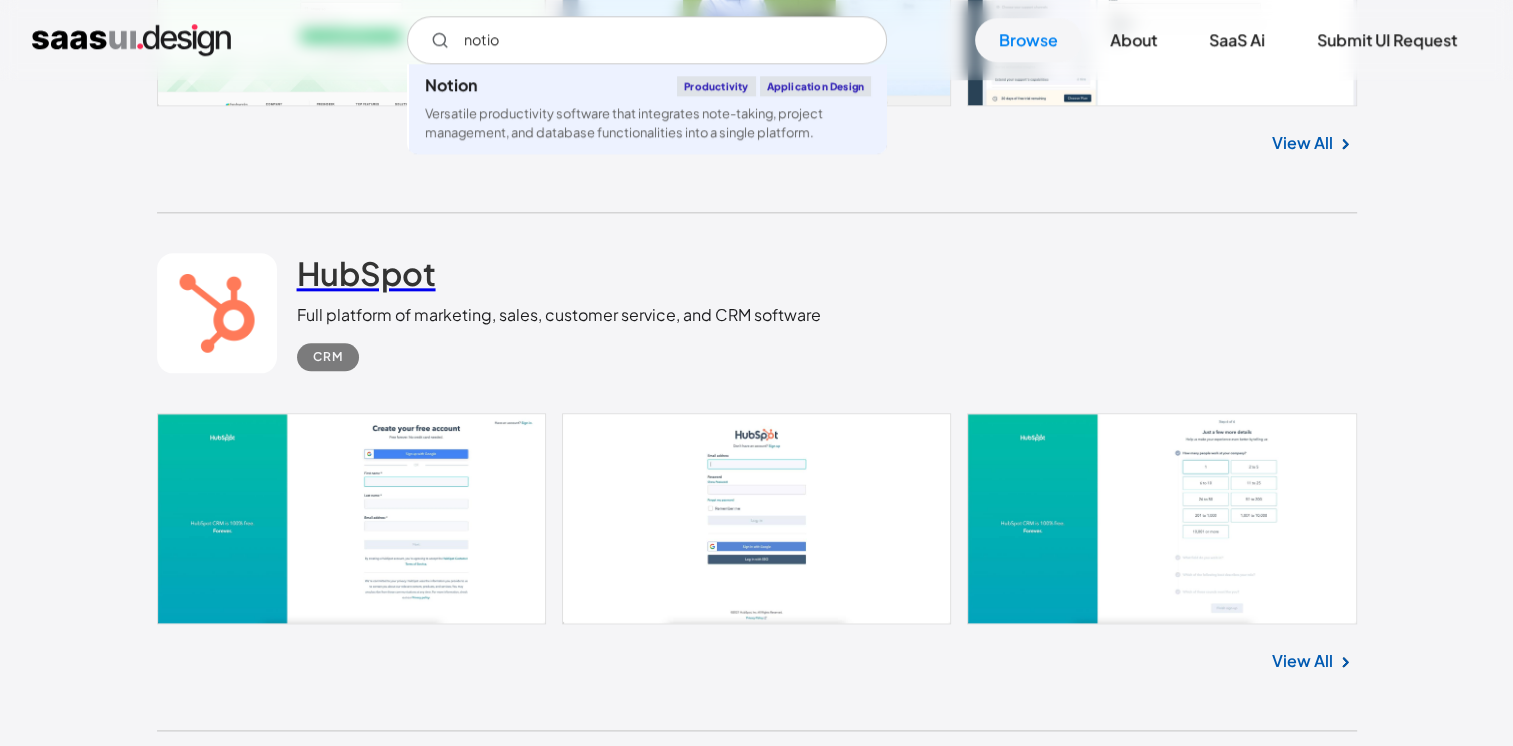 click on "HubSpot" at bounding box center [366, 273] 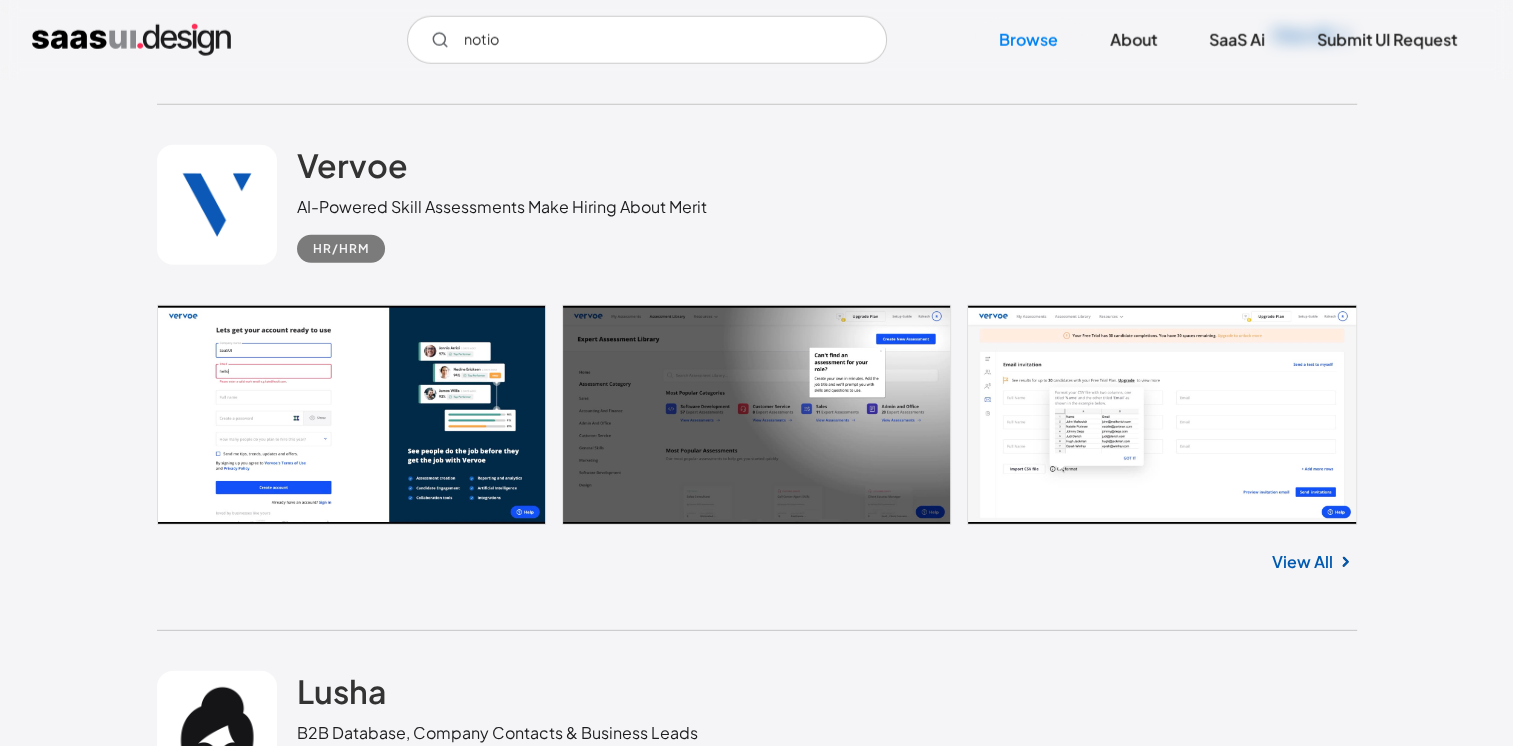 scroll, scrollTop: 20700, scrollLeft: 0, axis: vertical 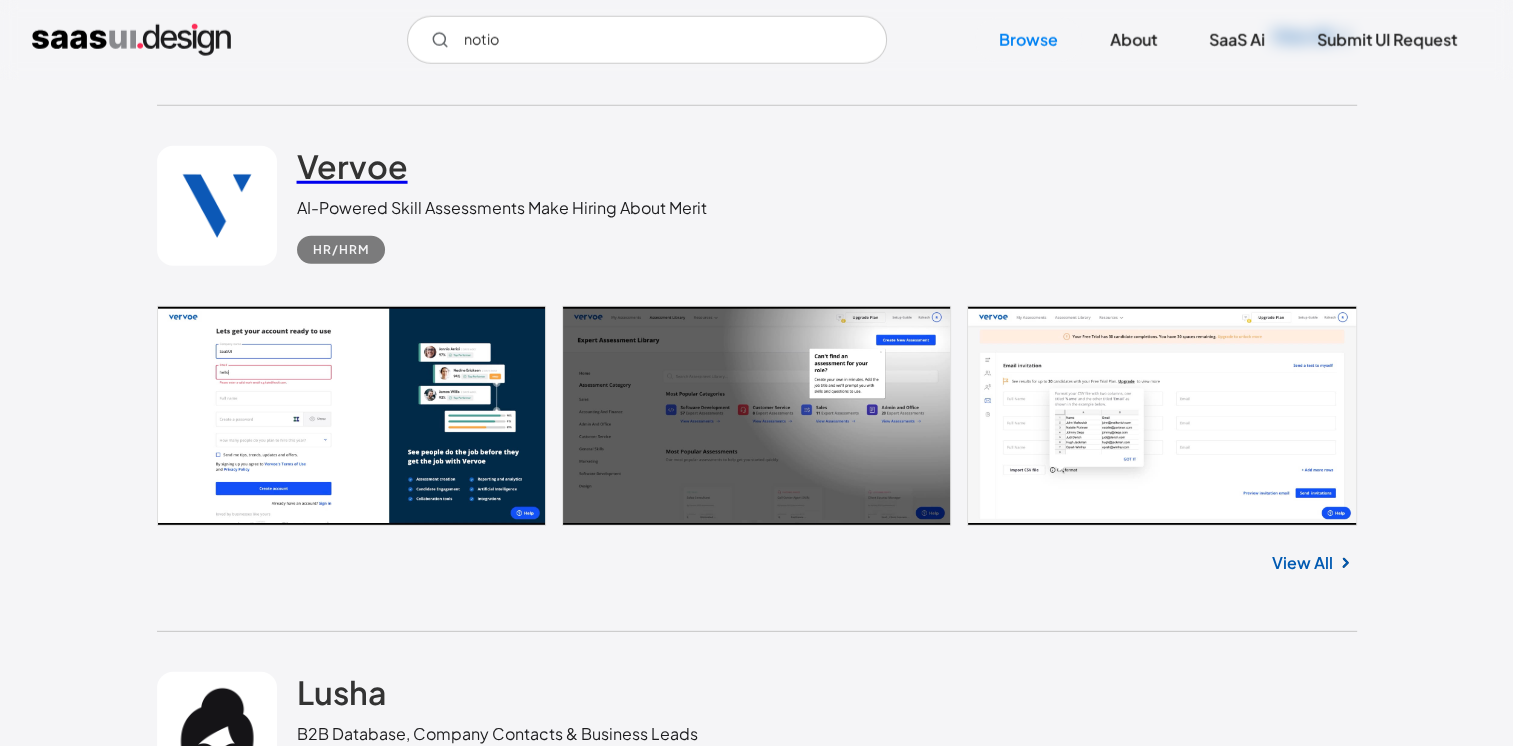 click on "Vervoe" at bounding box center [352, 166] 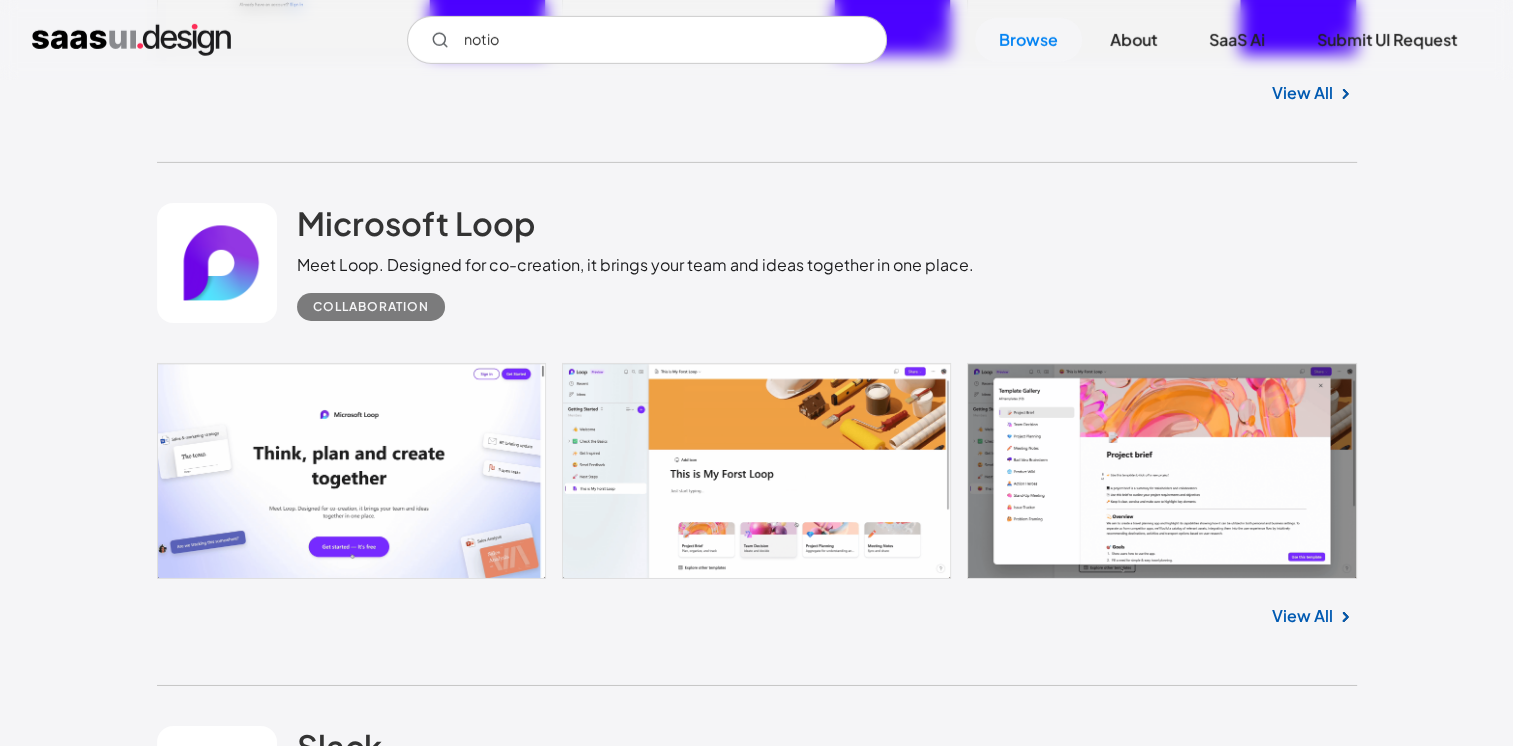 scroll, scrollTop: 22300, scrollLeft: 0, axis: vertical 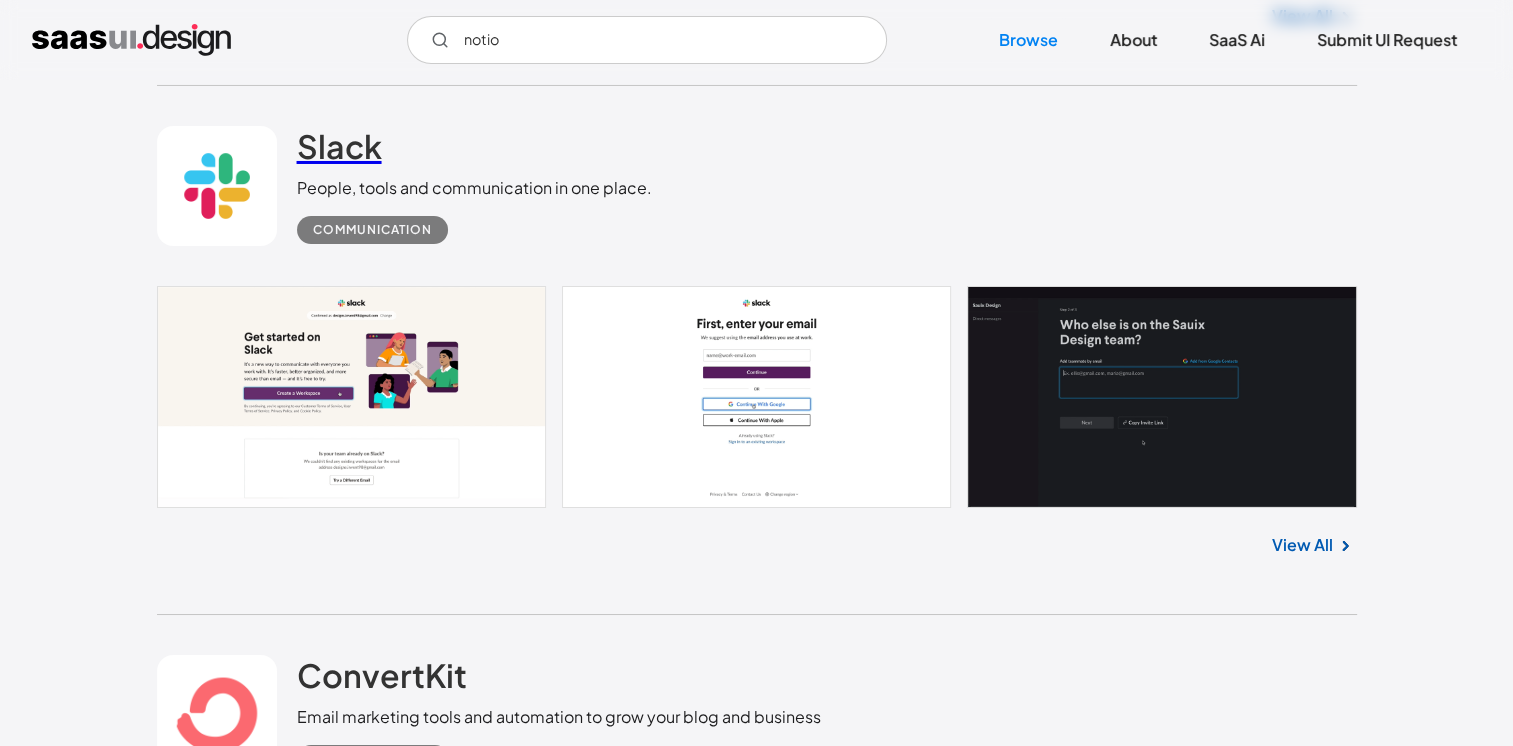 click on "Slack" at bounding box center (339, 146) 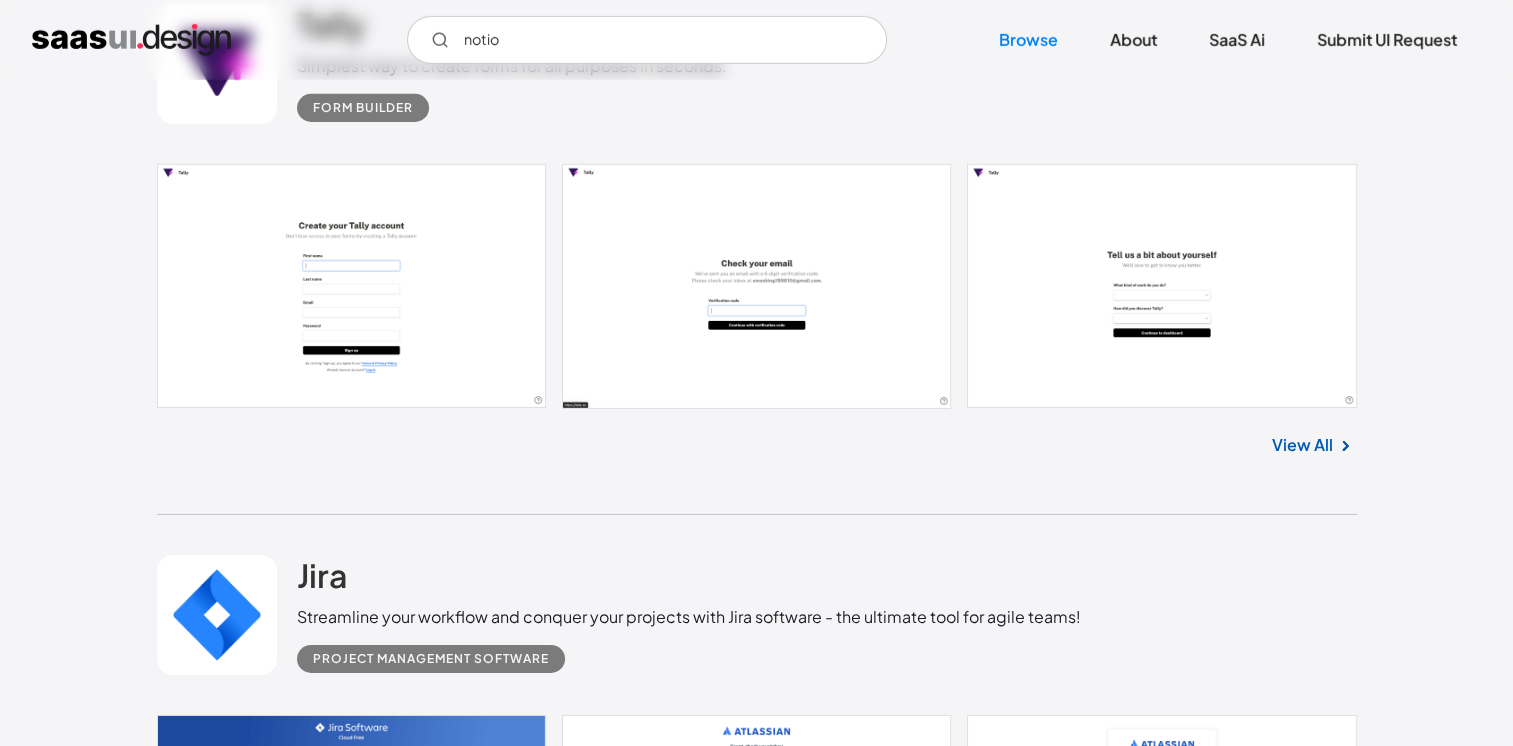 scroll, scrollTop: 29500, scrollLeft: 0, axis: vertical 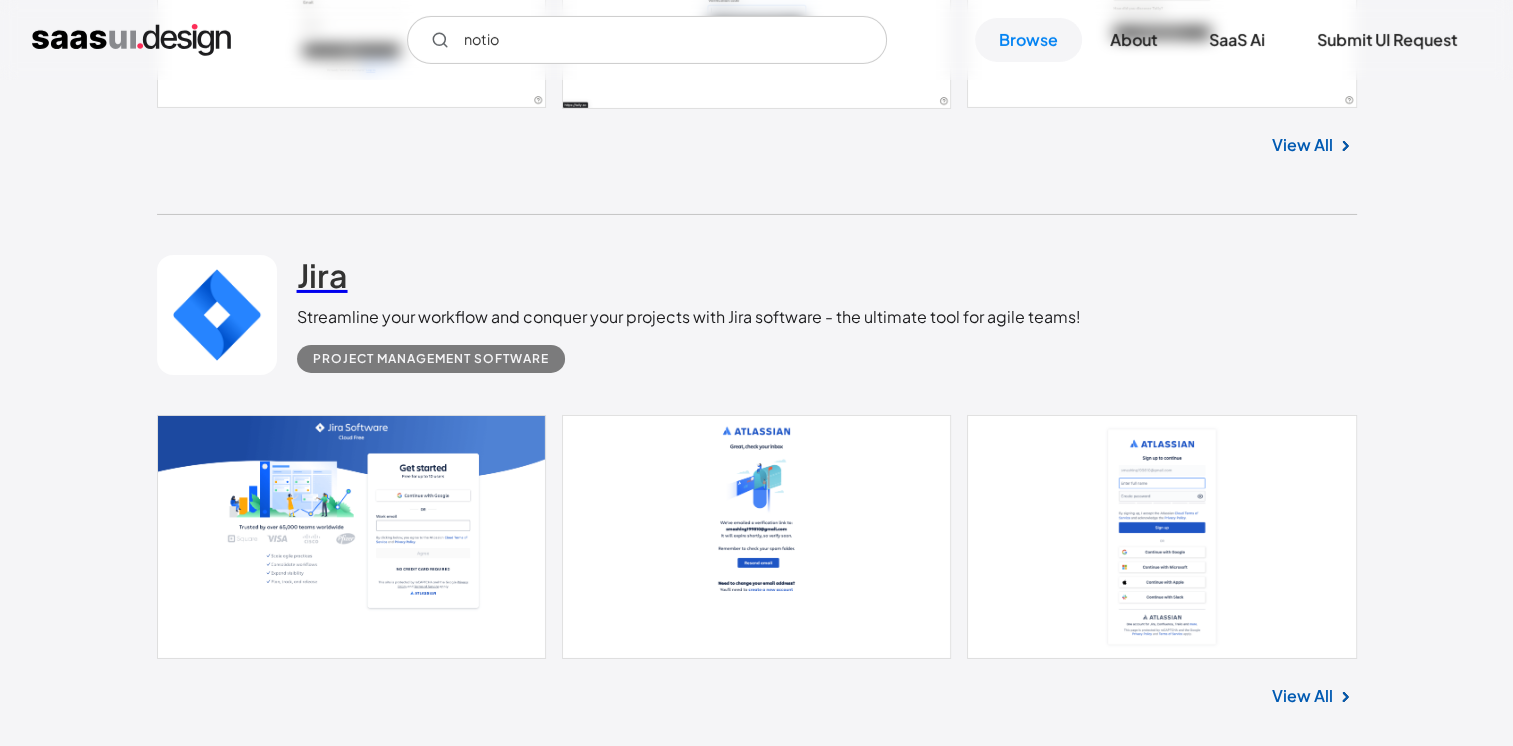 click on "Jira" at bounding box center (322, 275) 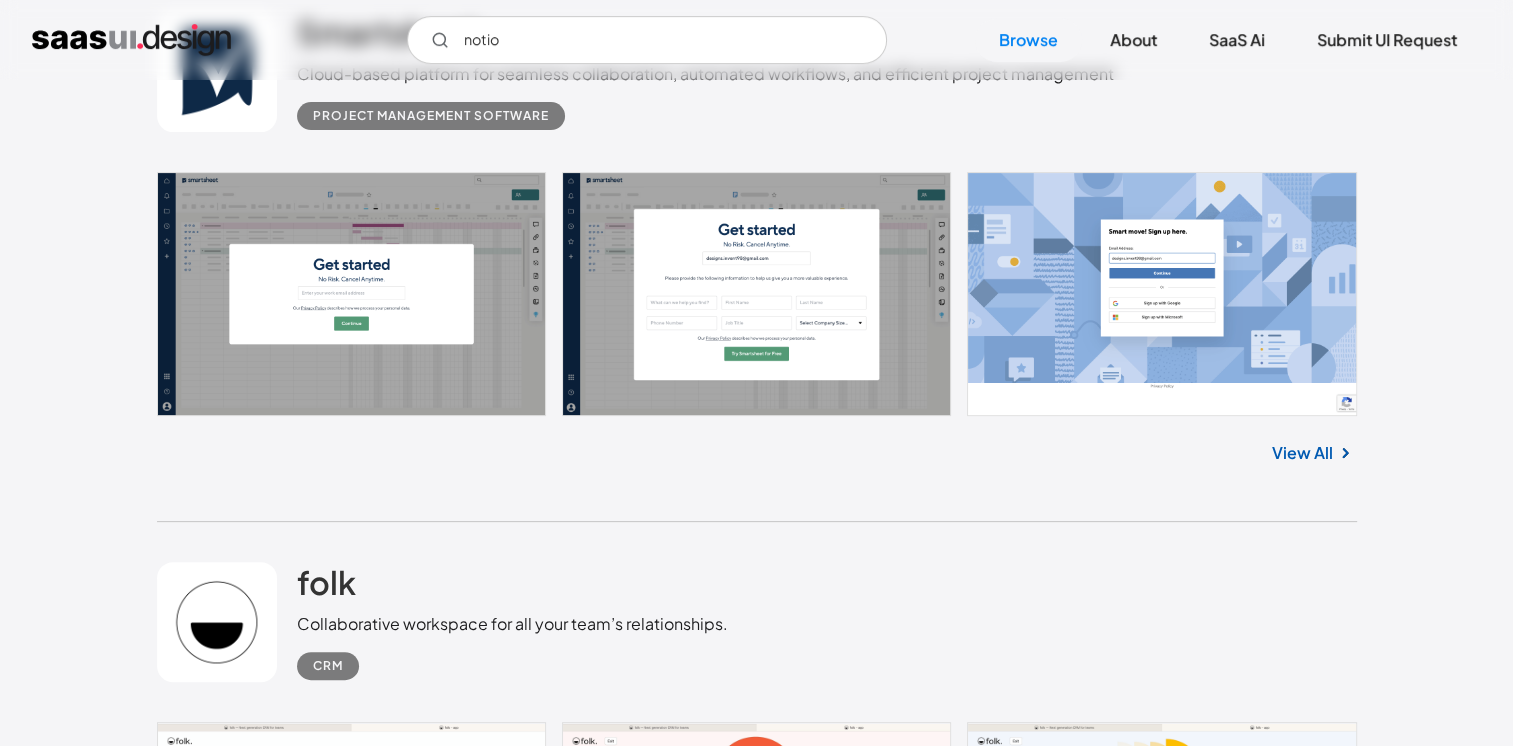 scroll, scrollTop: 31200, scrollLeft: 0, axis: vertical 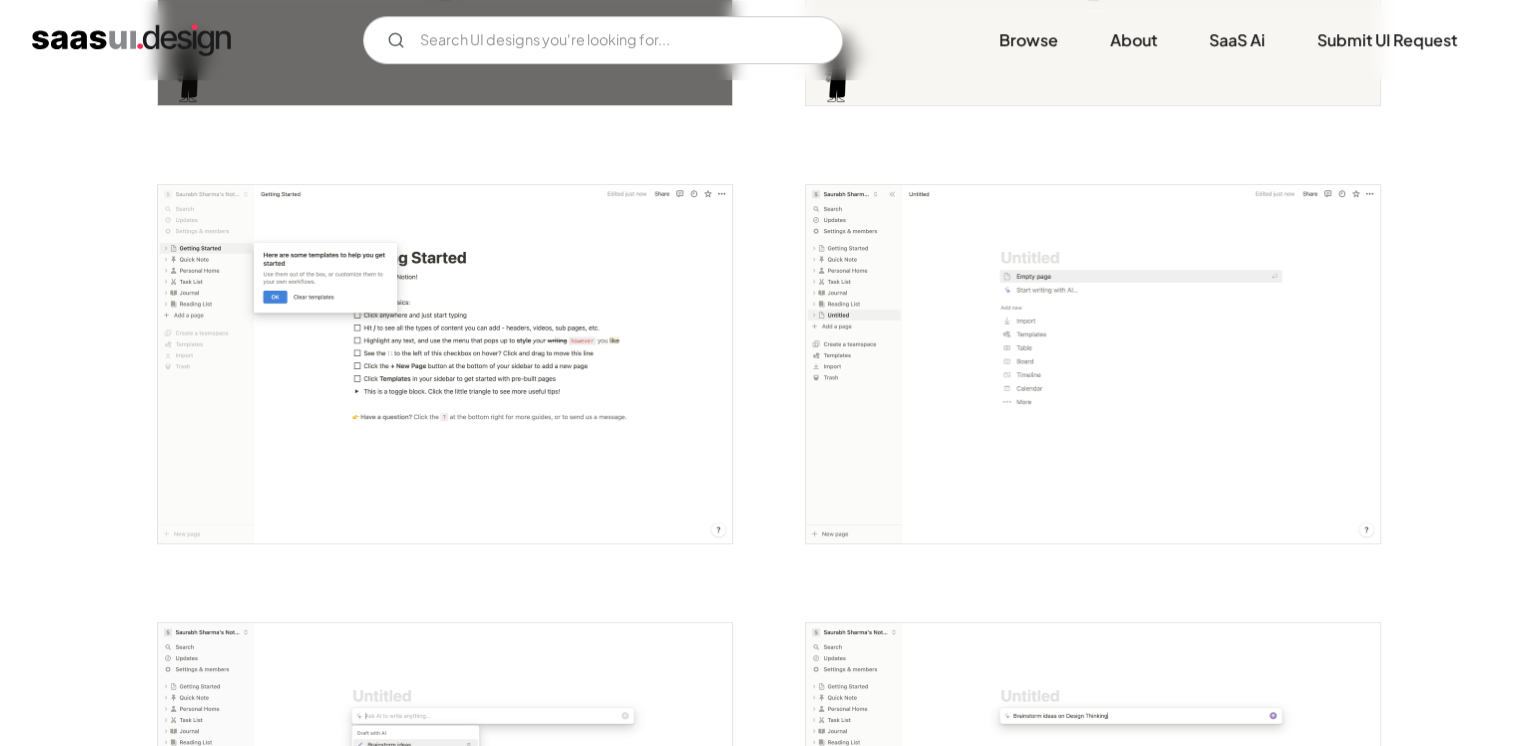 click at bounding box center [1093, 364] 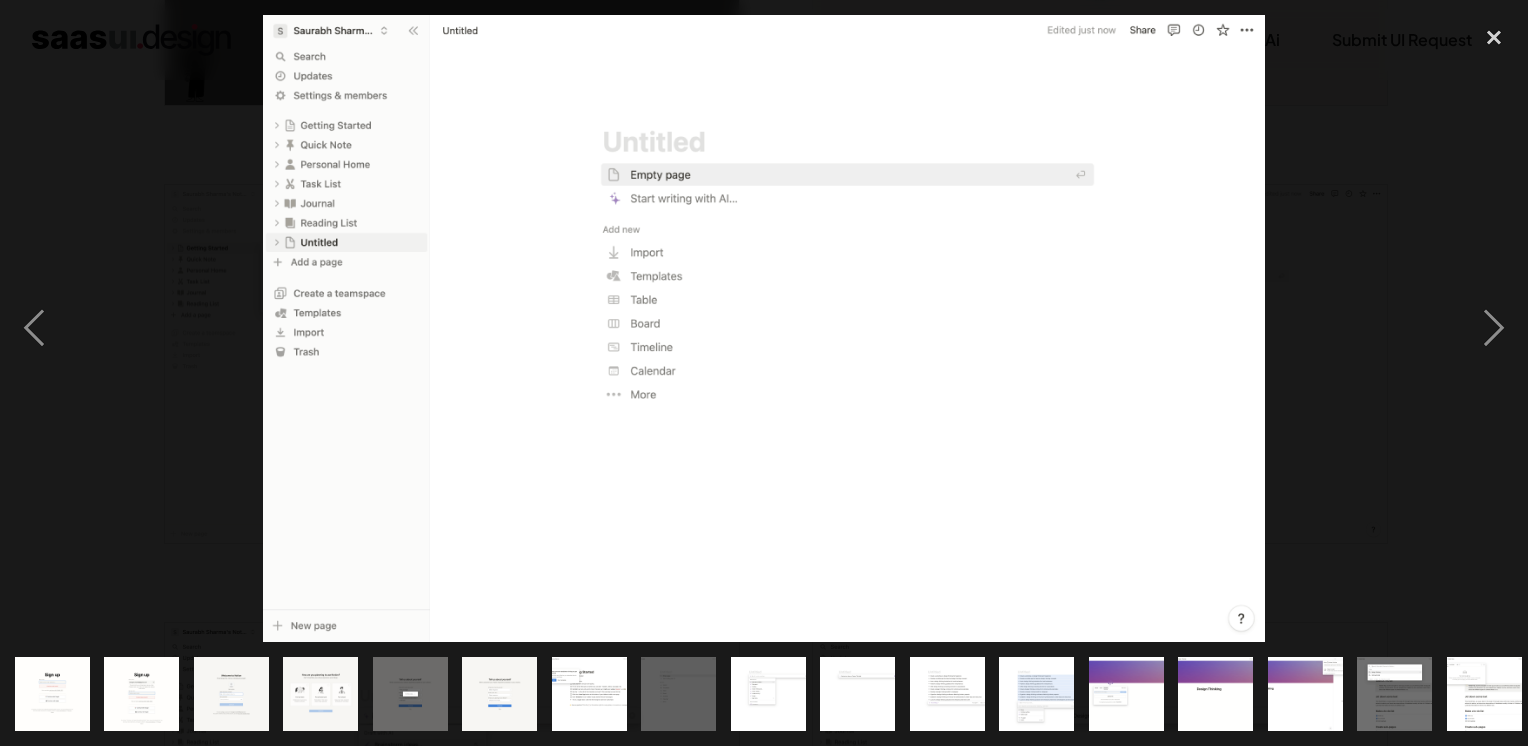 click at bounding box center [589, 694] 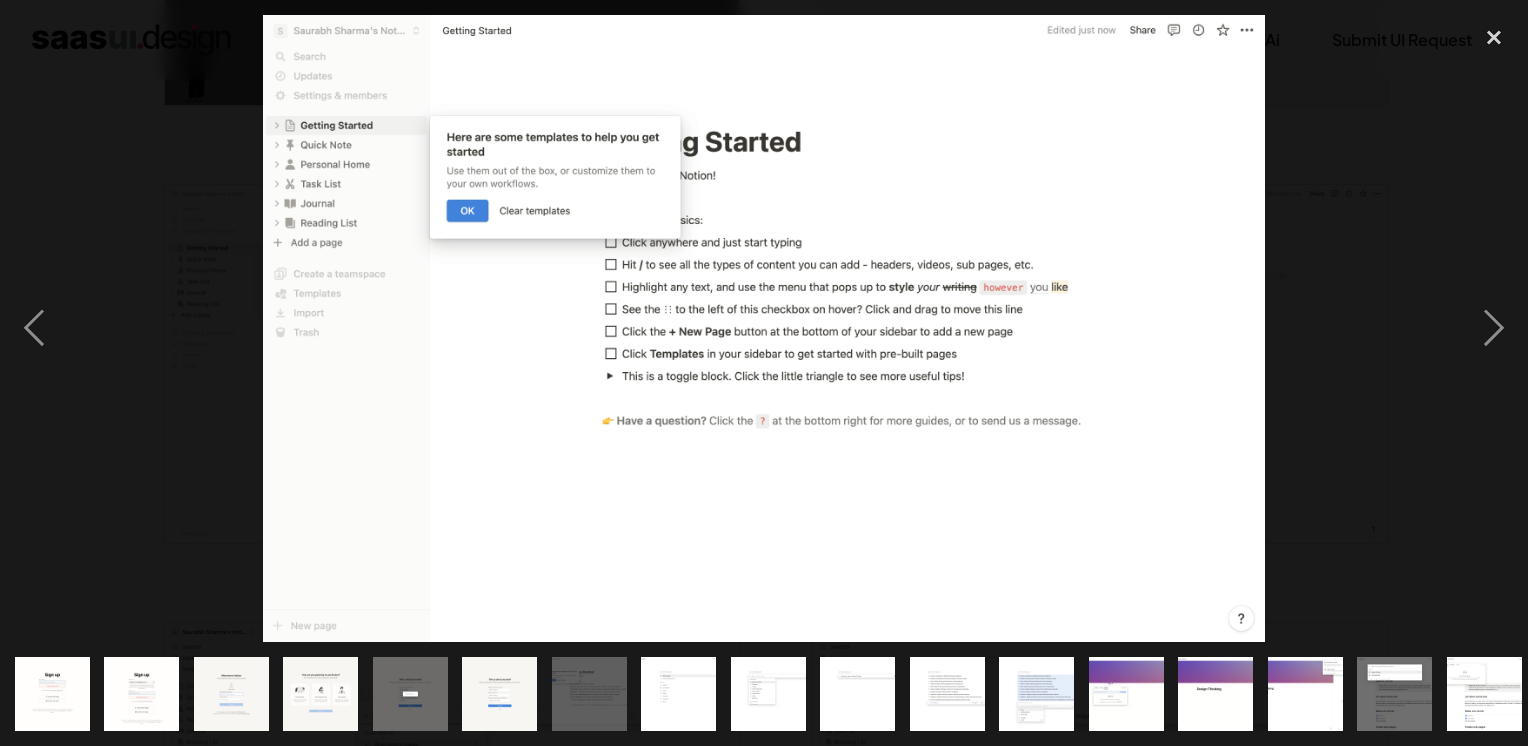 click at bounding box center (678, 694) 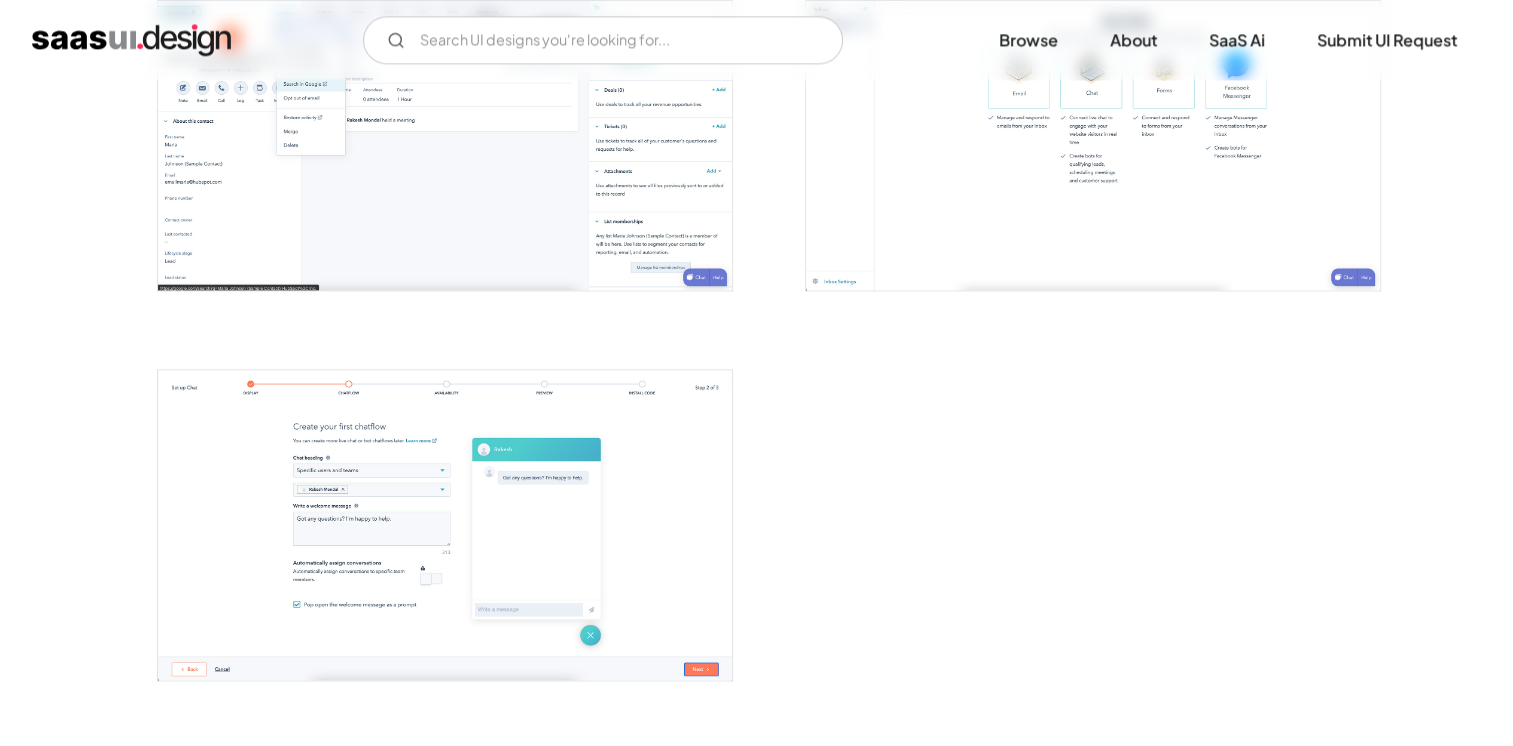scroll, scrollTop: 2600, scrollLeft: 0, axis: vertical 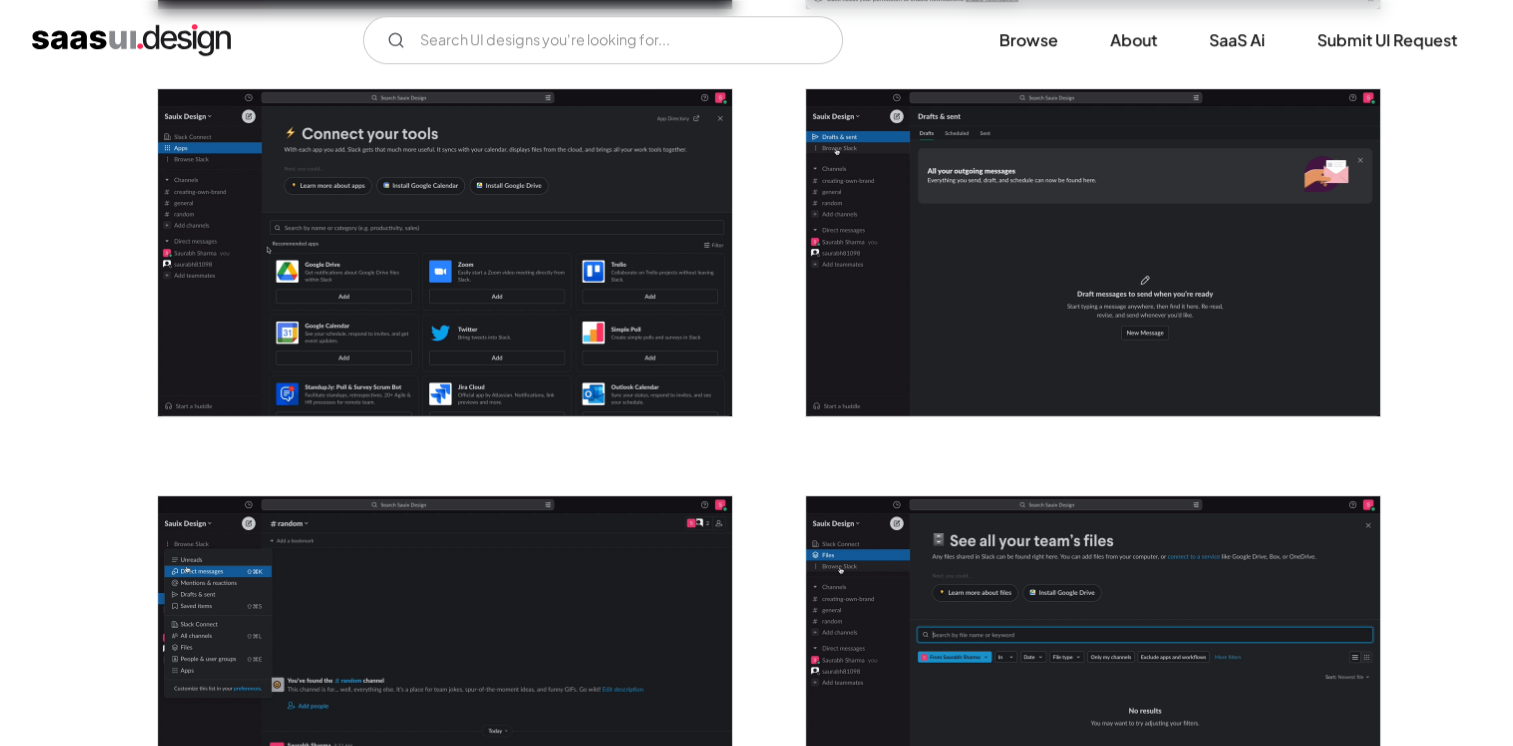 click at bounding box center (445, 252) 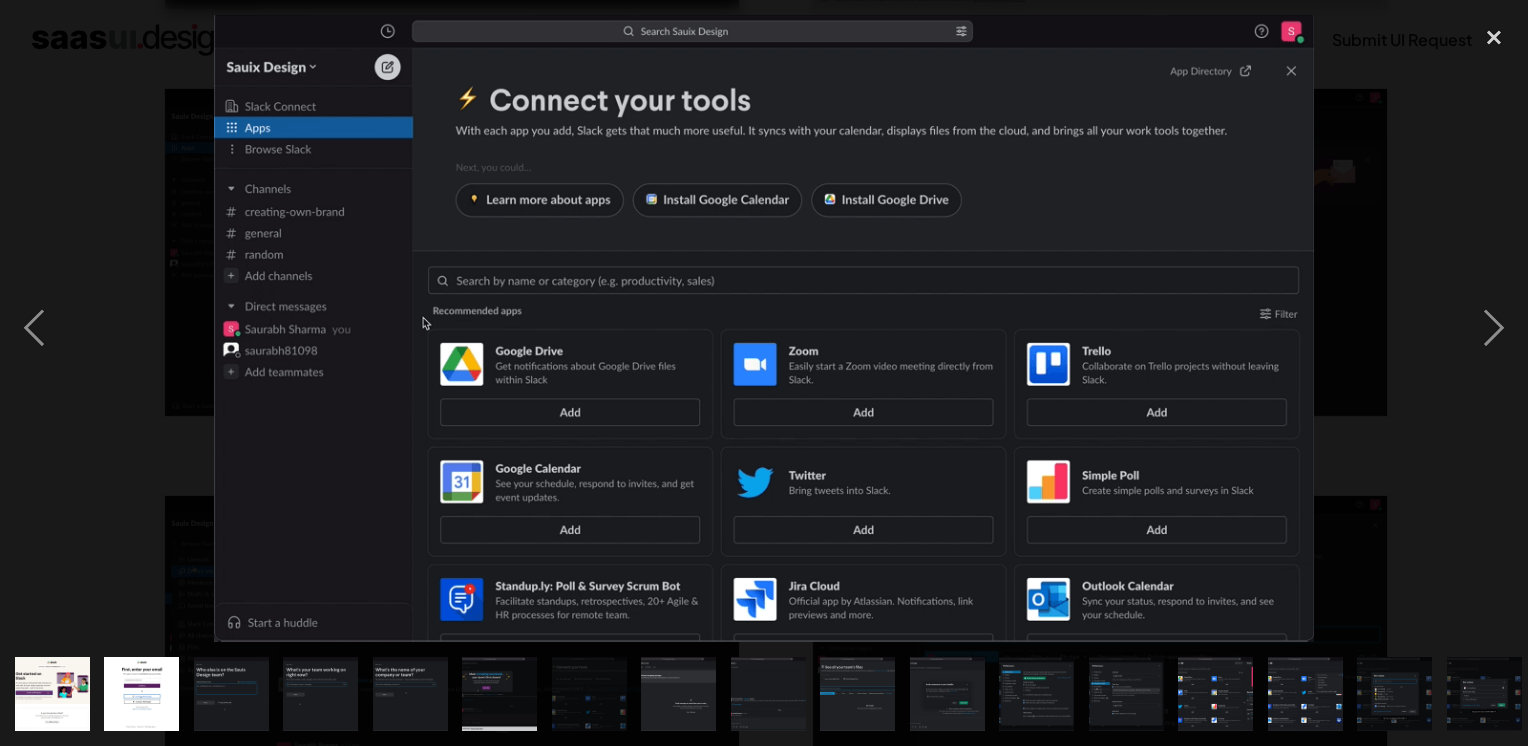 click at bounding box center [764, 328] 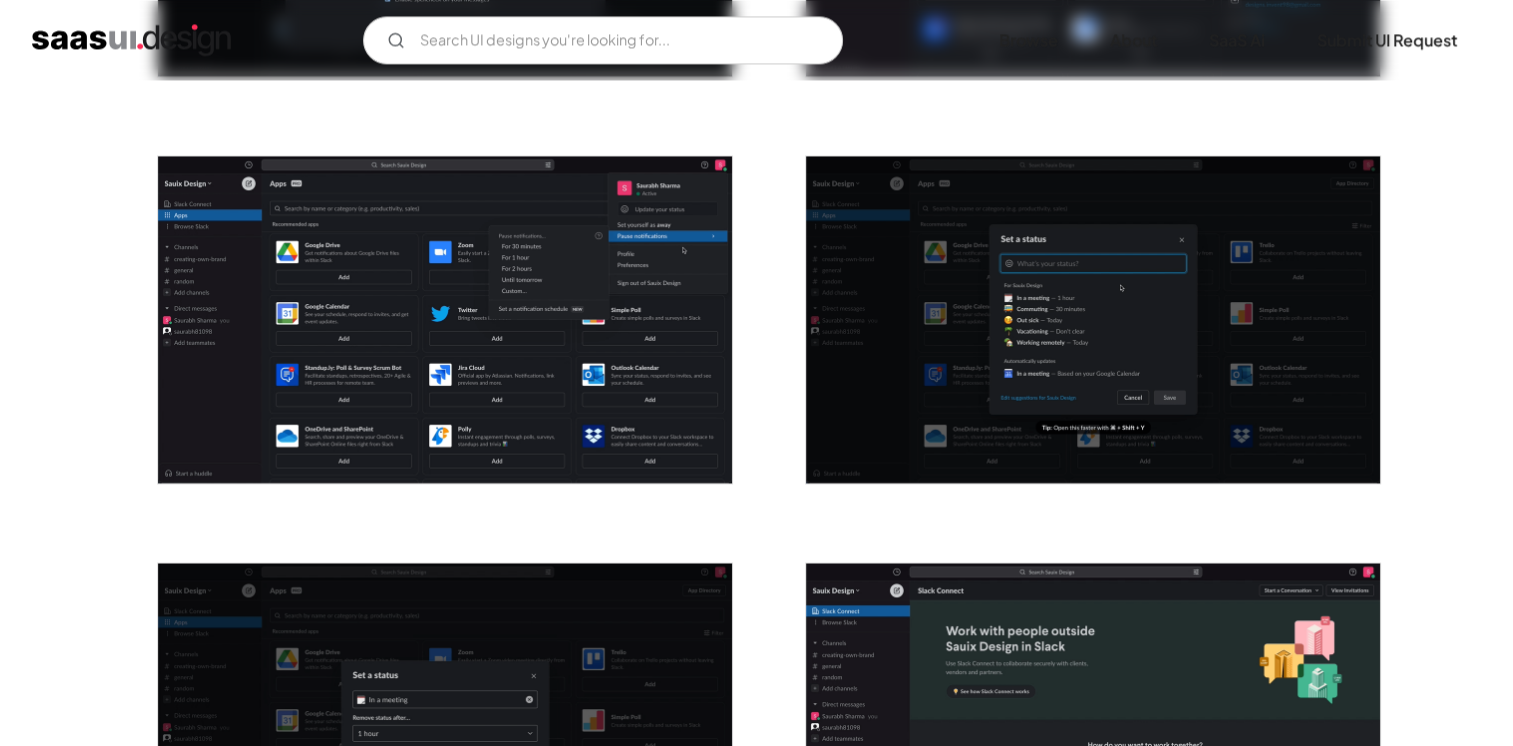scroll, scrollTop: 3400, scrollLeft: 0, axis: vertical 